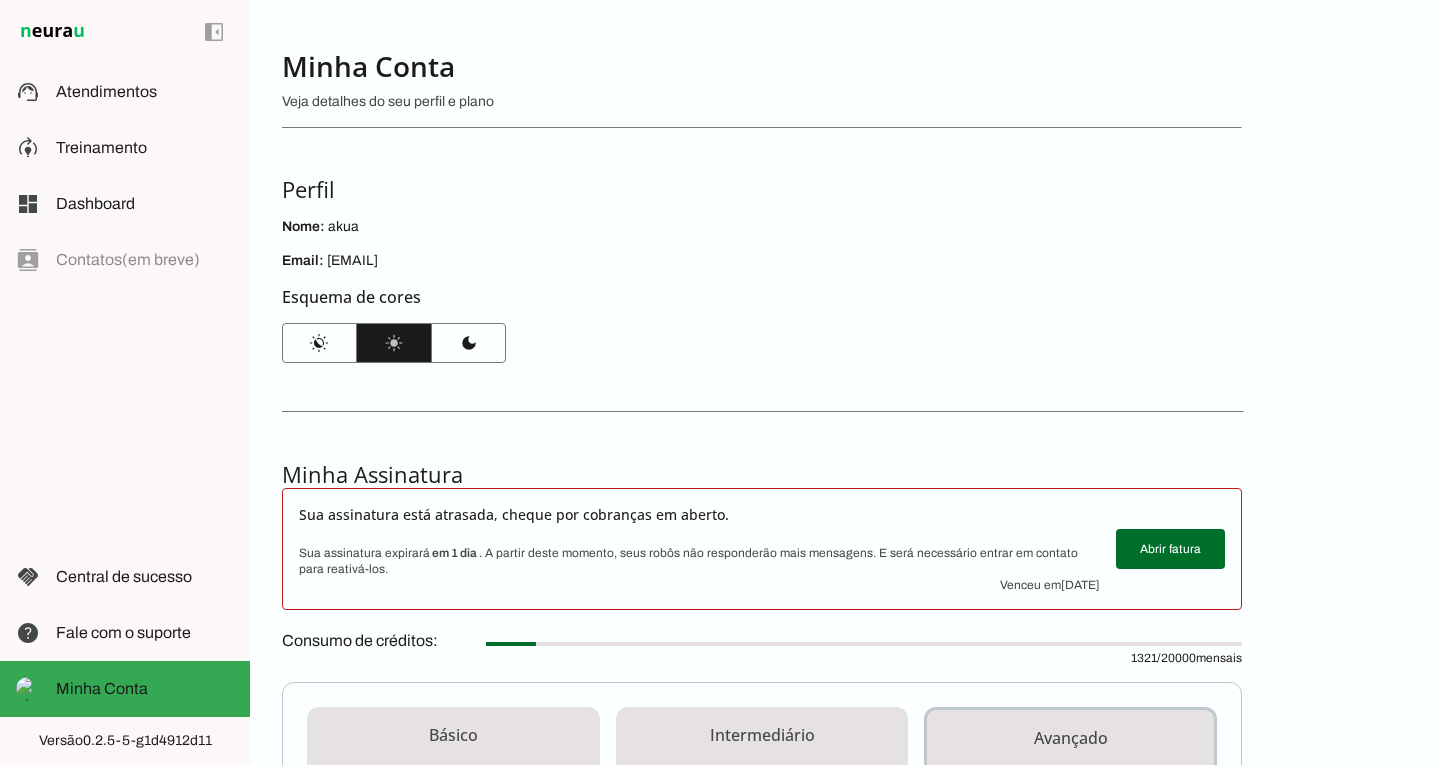 scroll, scrollTop: 0, scrollLeft: 0, axis: both 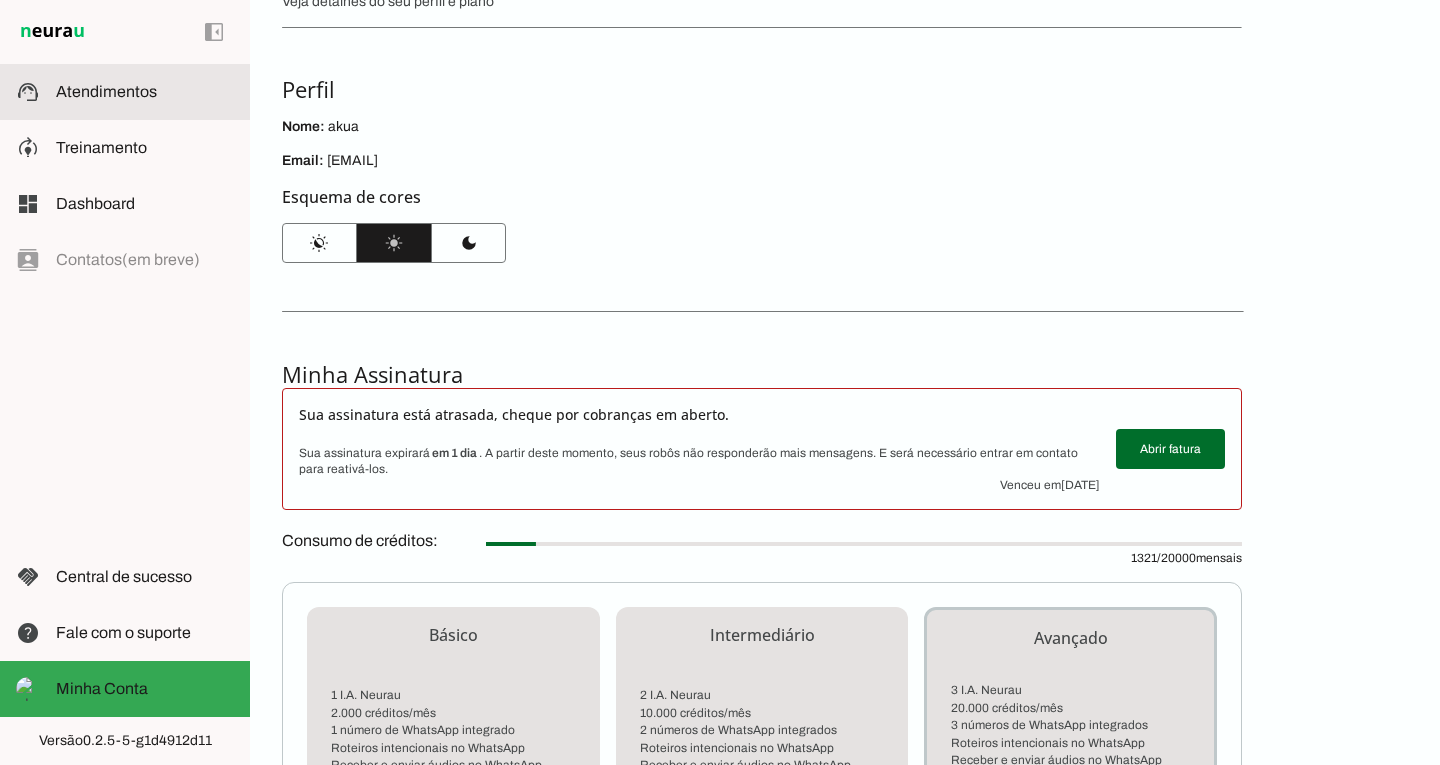 click on "Atendimentos" 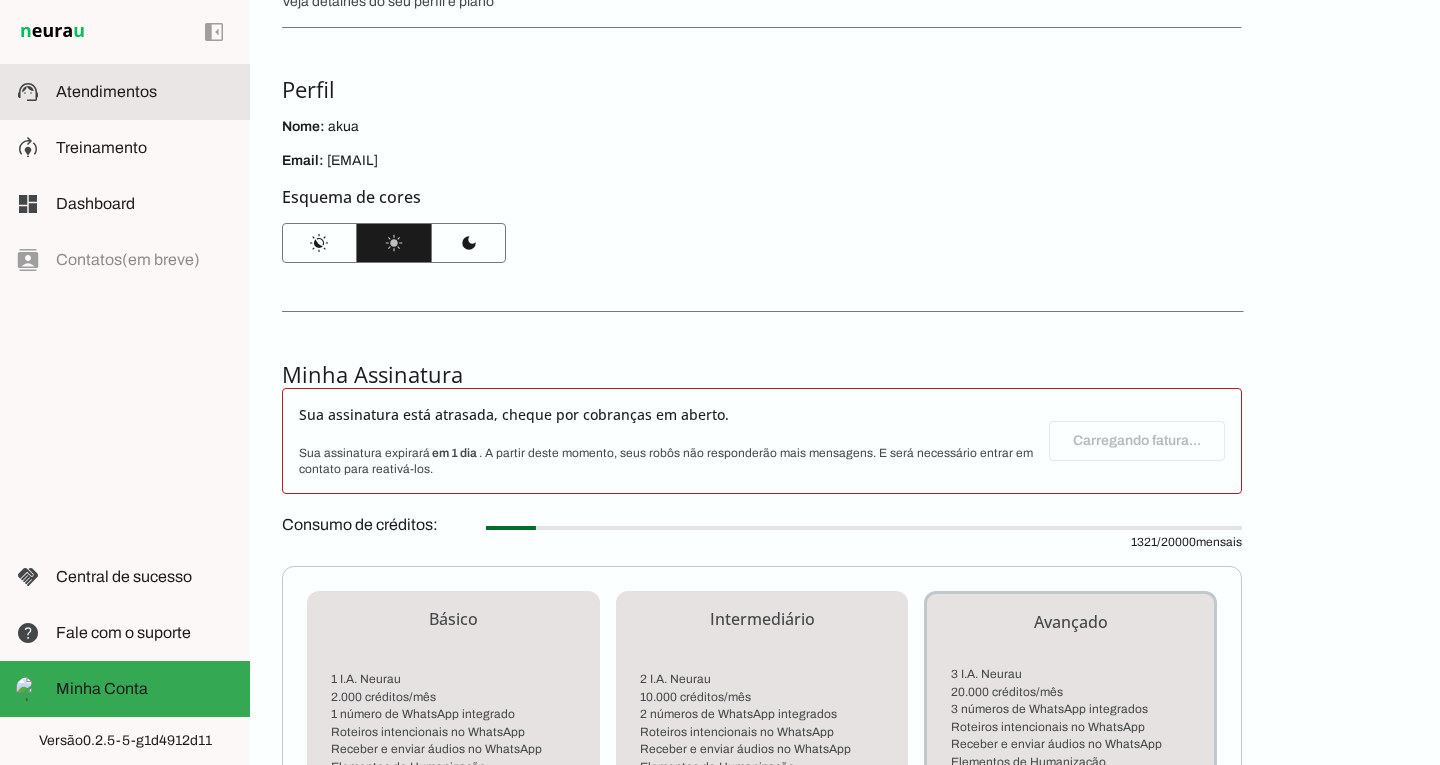click on "Atendimentos" 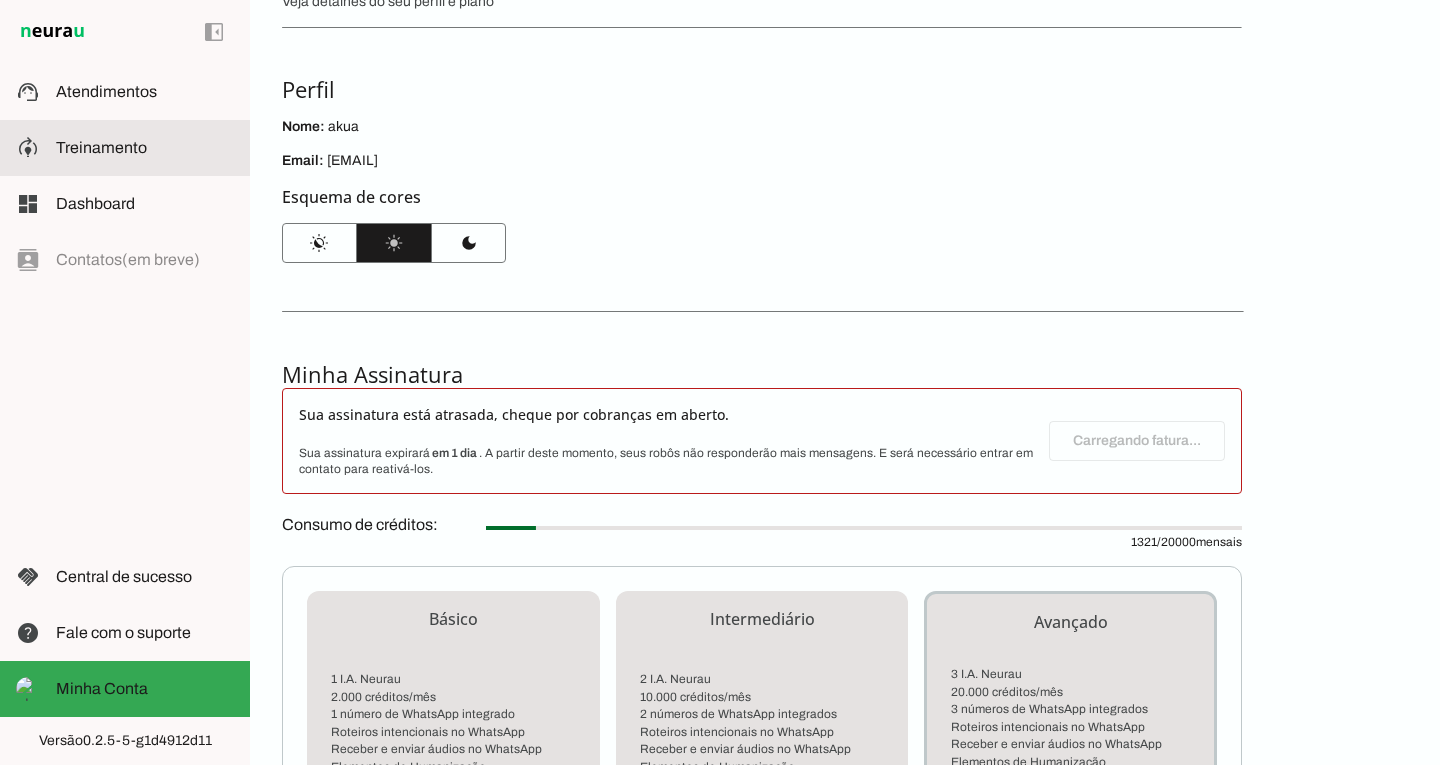 click on "Treinamento" 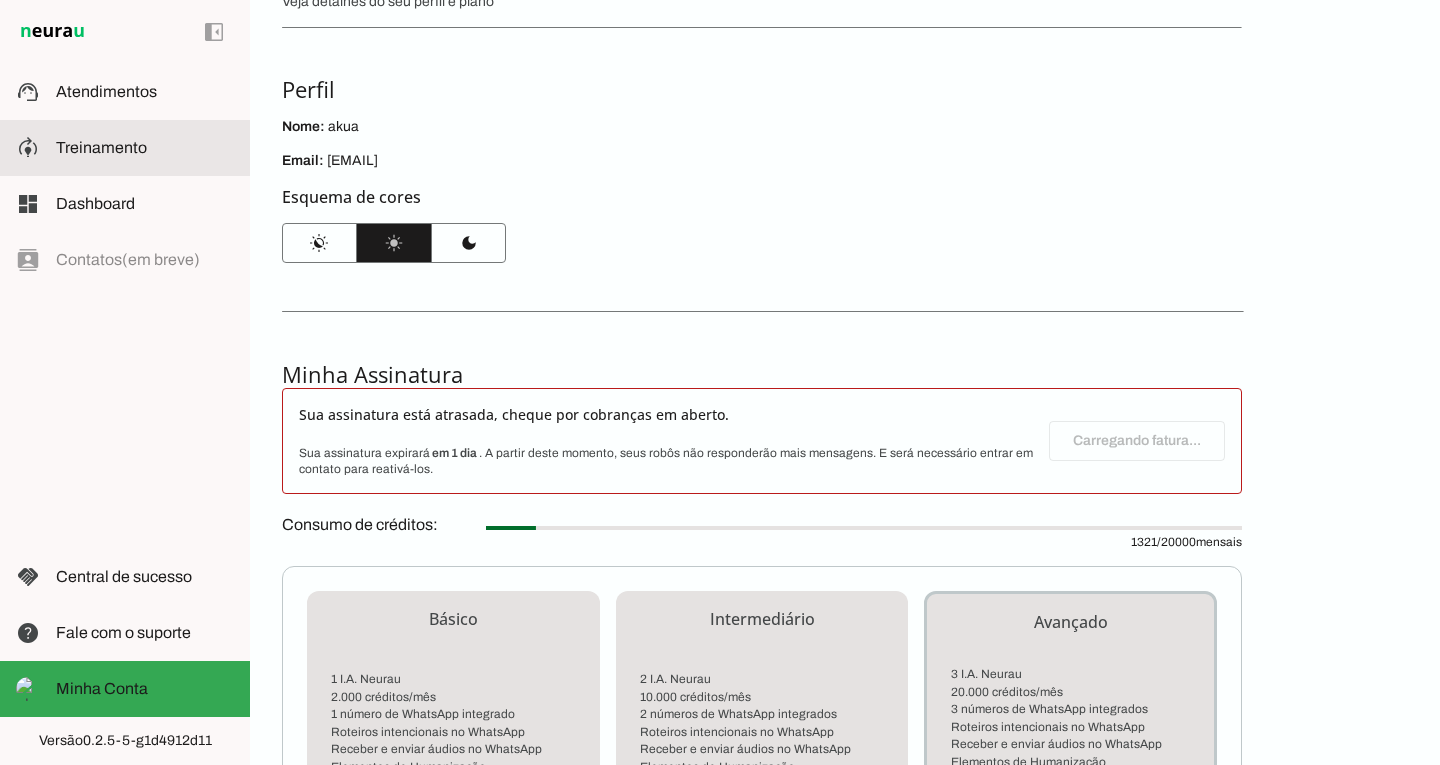 click on "Treinamento" 